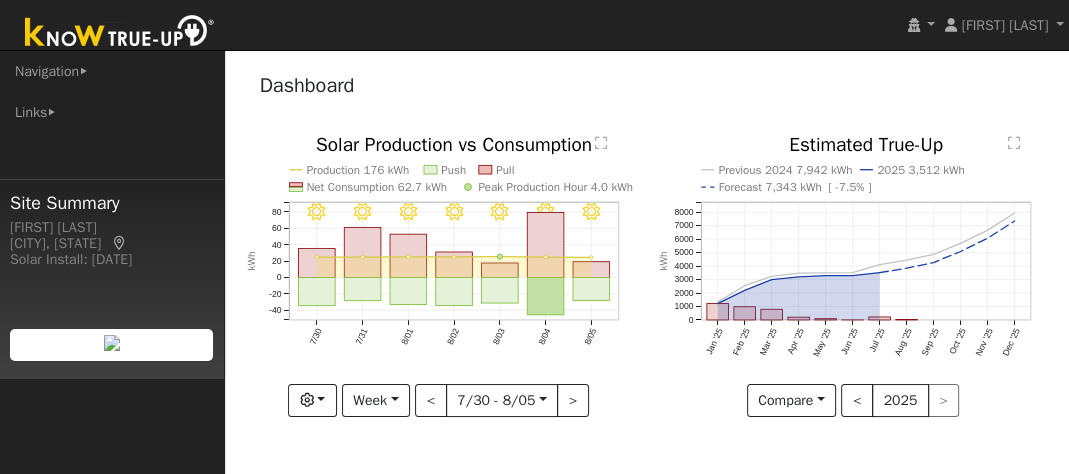 scroll, scrollTop: 0, scrollLeft: 0, axis: both 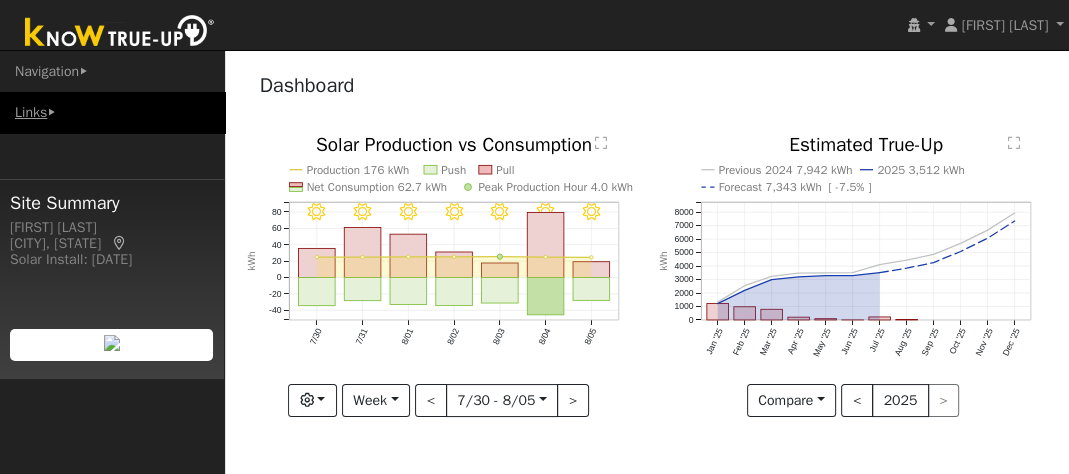 click on "Links" at bounding box center [112, 112] 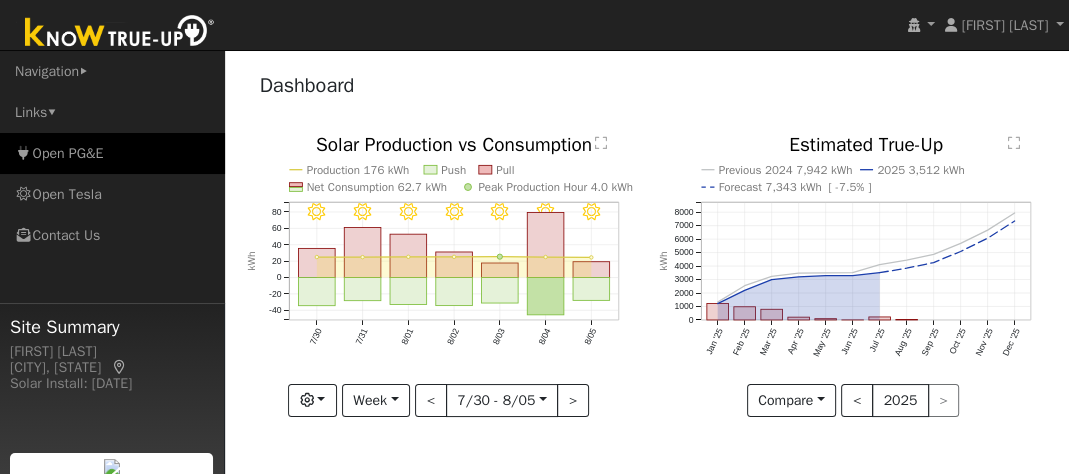 click on "Open PG&E" at bounding box center (112, 153) 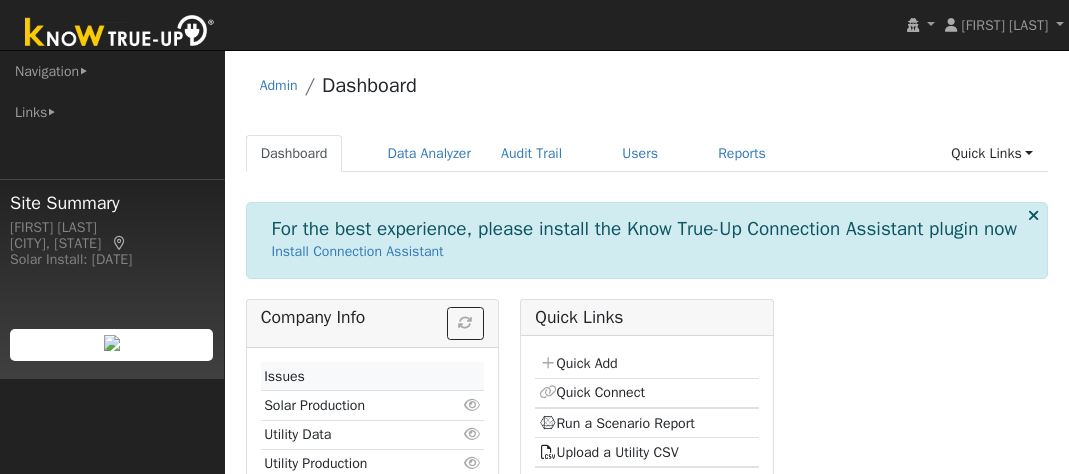 scroll, scrollTop: 0, scrollLeft: 0, axis: both 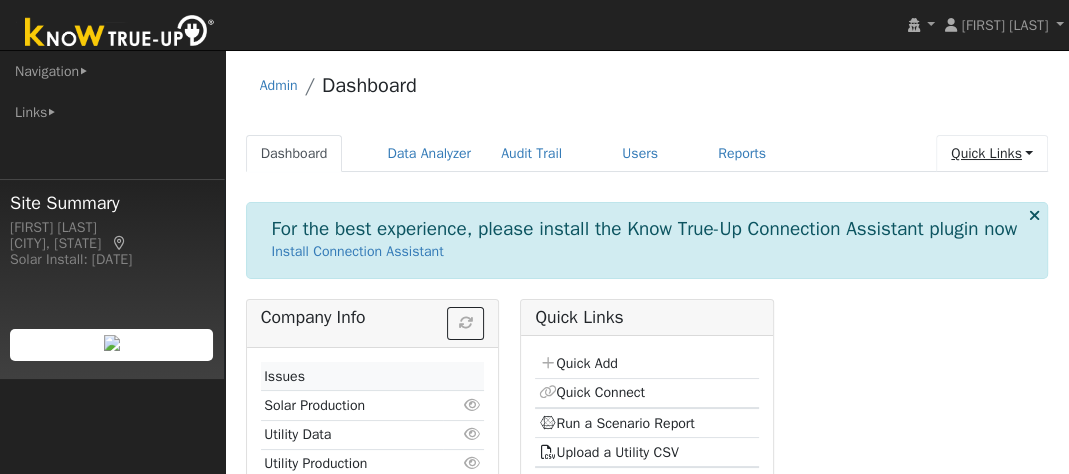 click on "Quick Links" at bounding box center [992, 153] 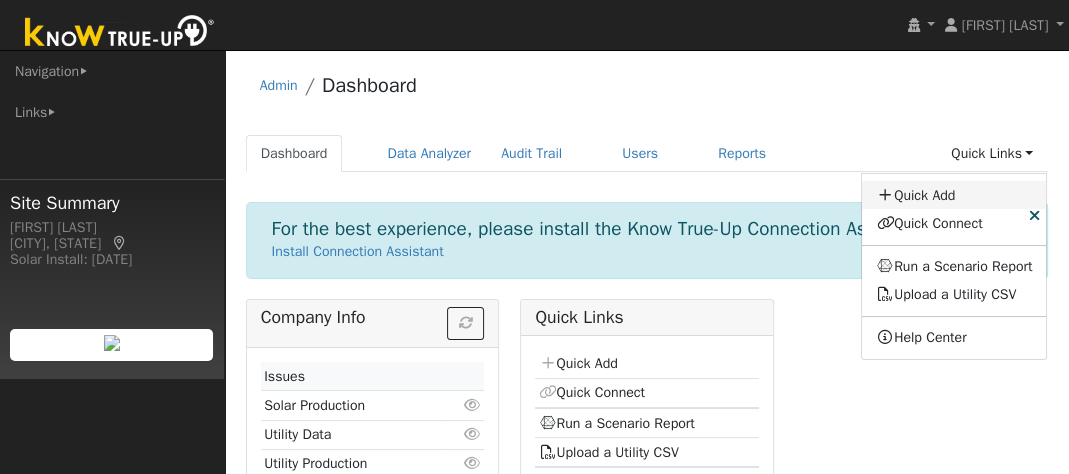 click on "Quick Add" at bounding box center [954, 195] 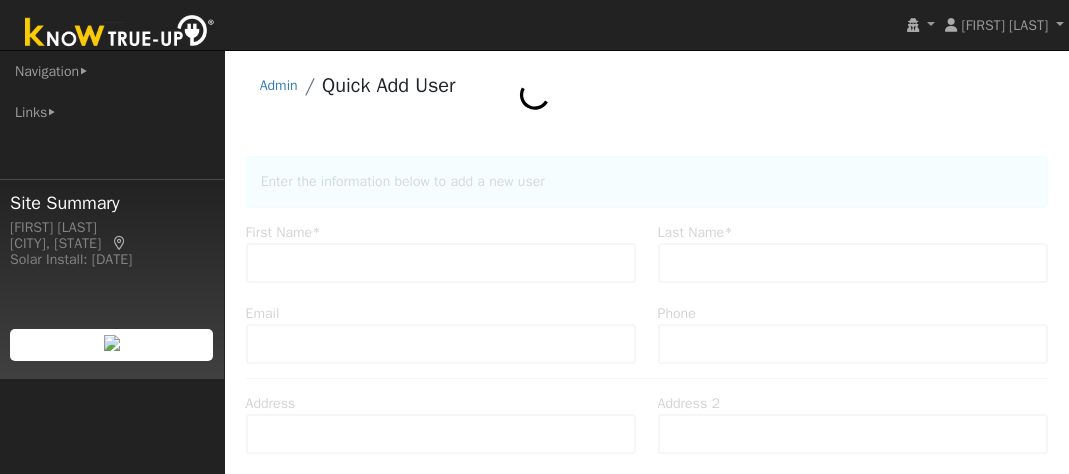 scroll, scrollTop: 0, scrollLeft: 0, axis: both 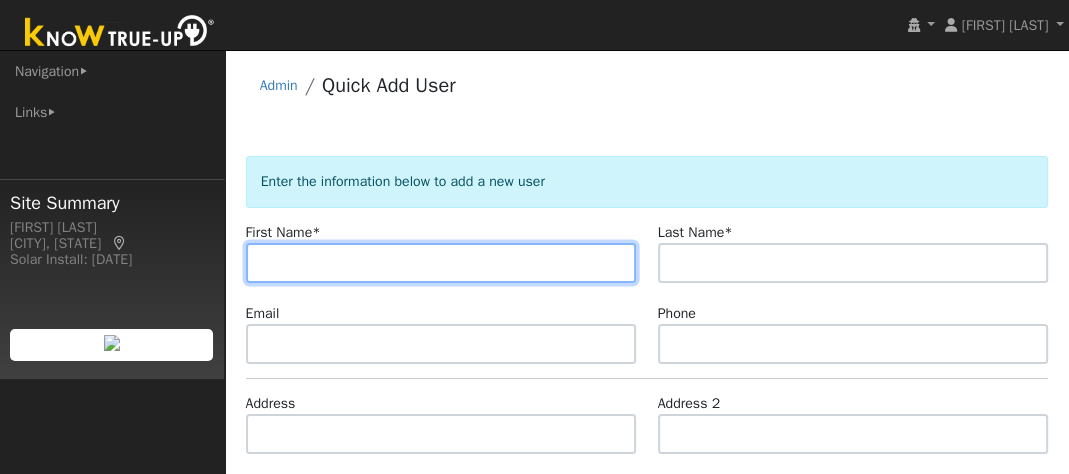 paste on "[FIRST]" 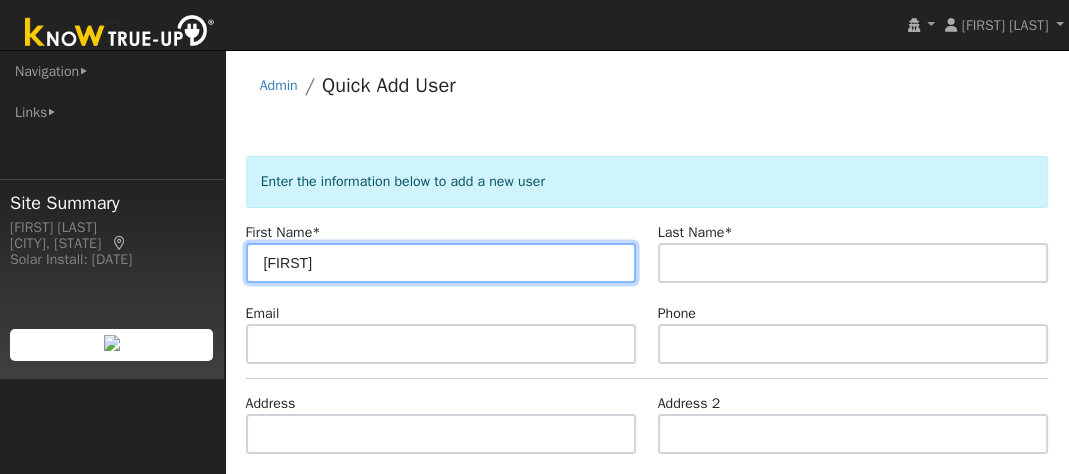 type on "[FIRST]" 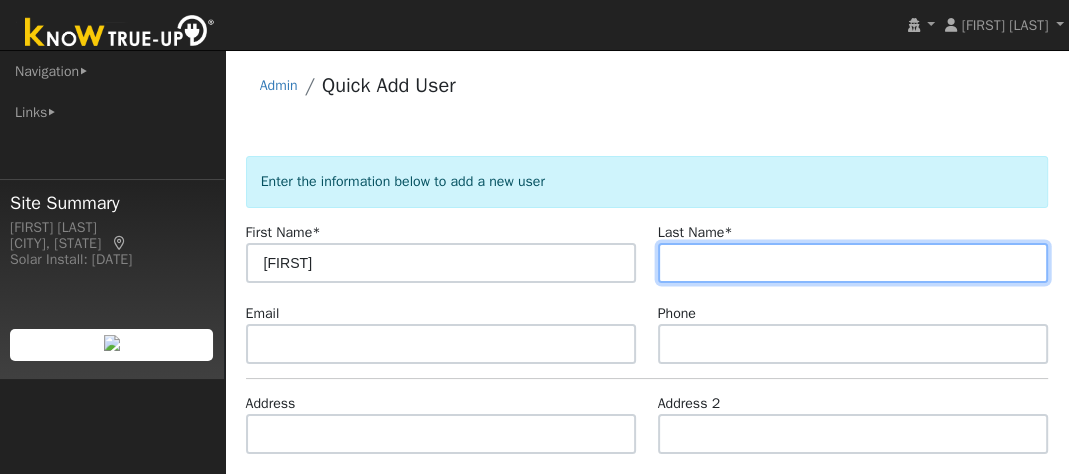drag, startPoint x: 709, startPoint y: 262, endPoint x: 688, endPoint y: 255, distance: 22.135944 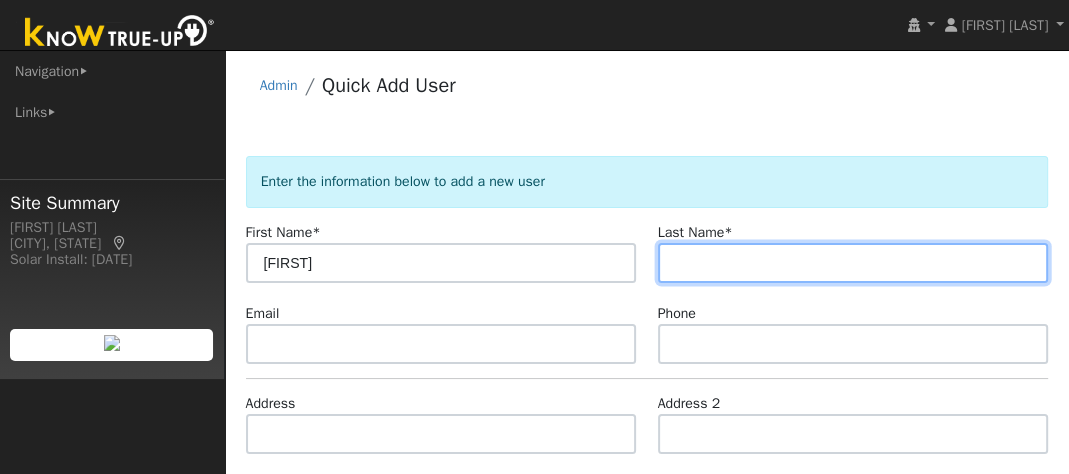 paste on "[LAST]" 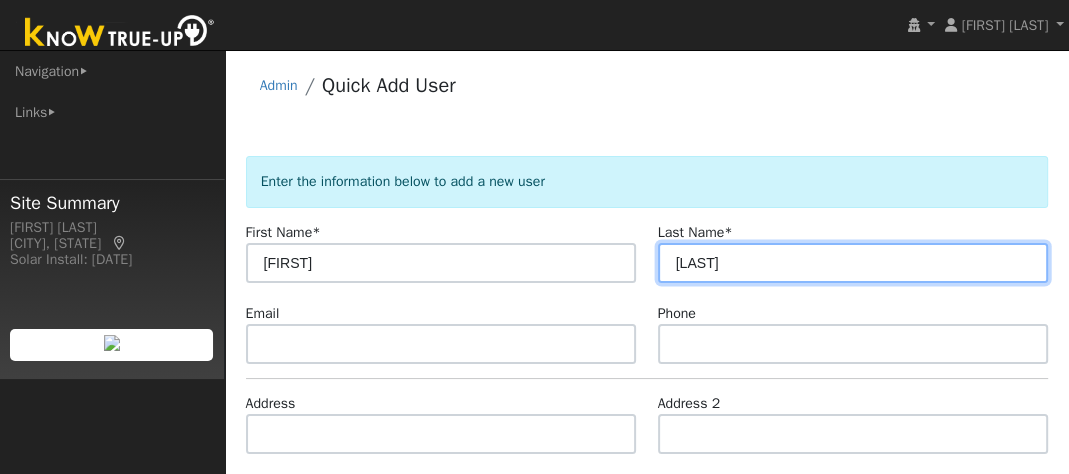 type on "[LAST]" 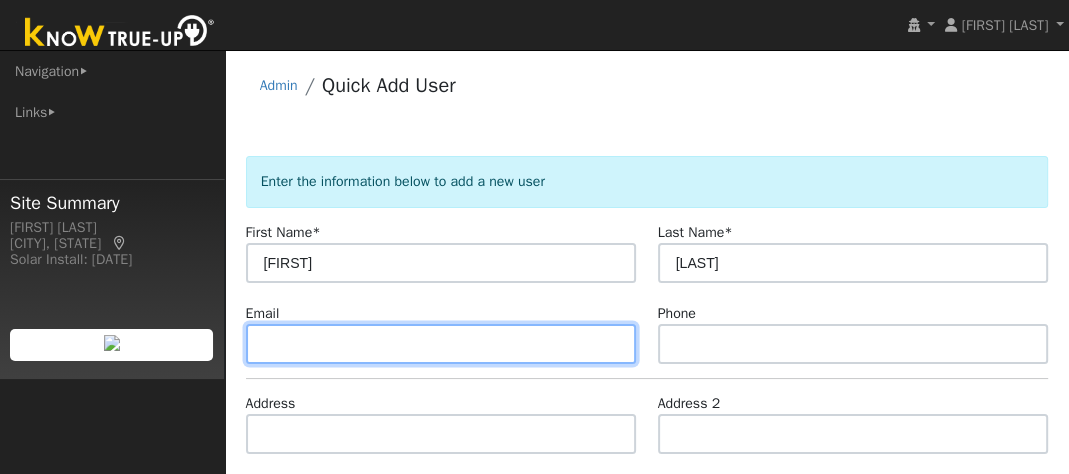paste on "judithandbrad@yahoo.com" 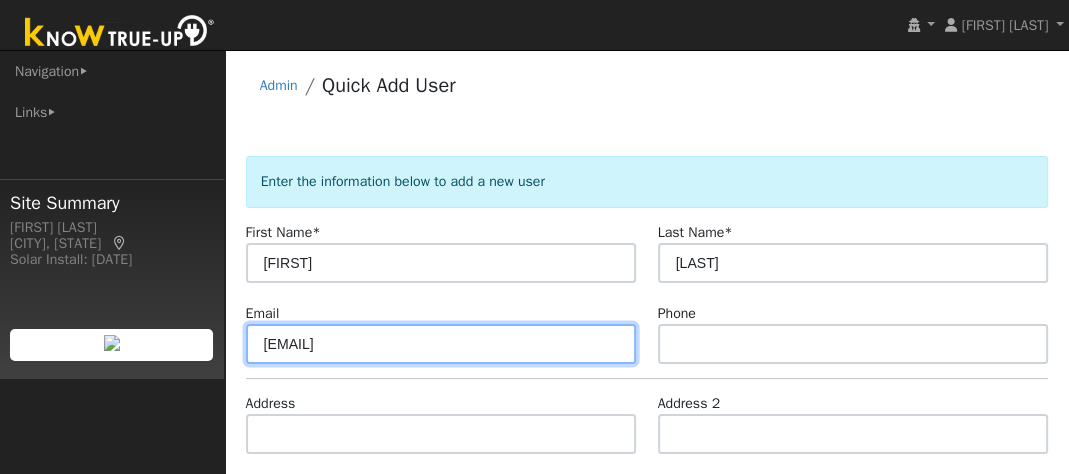 type on "judithandbrad@yahoo.com" 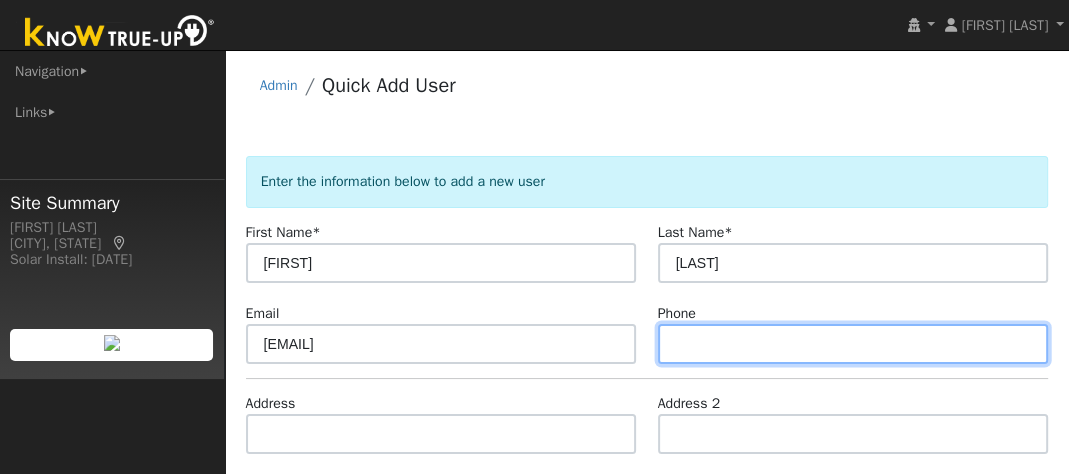 paste on "tel:925.548.1130" 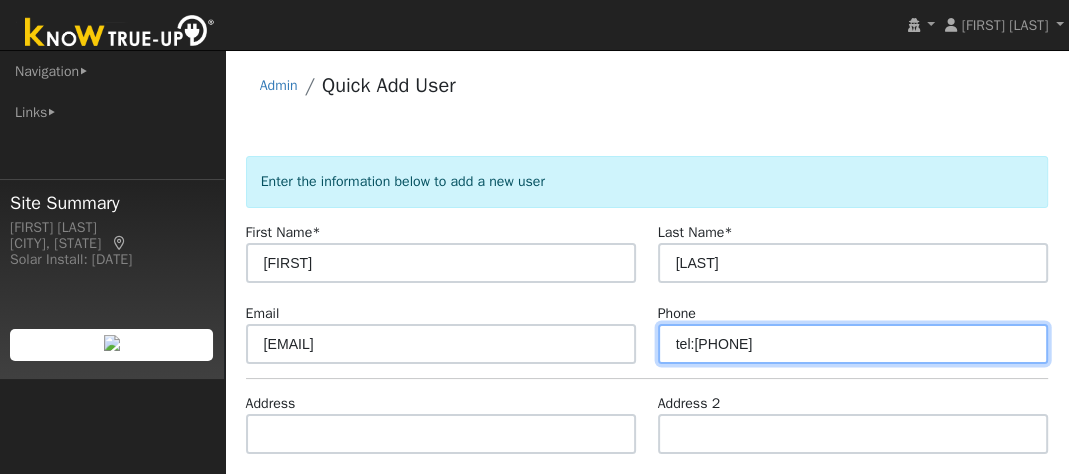 click on "tel:925.548.1130" at bounding box center (853, 344) 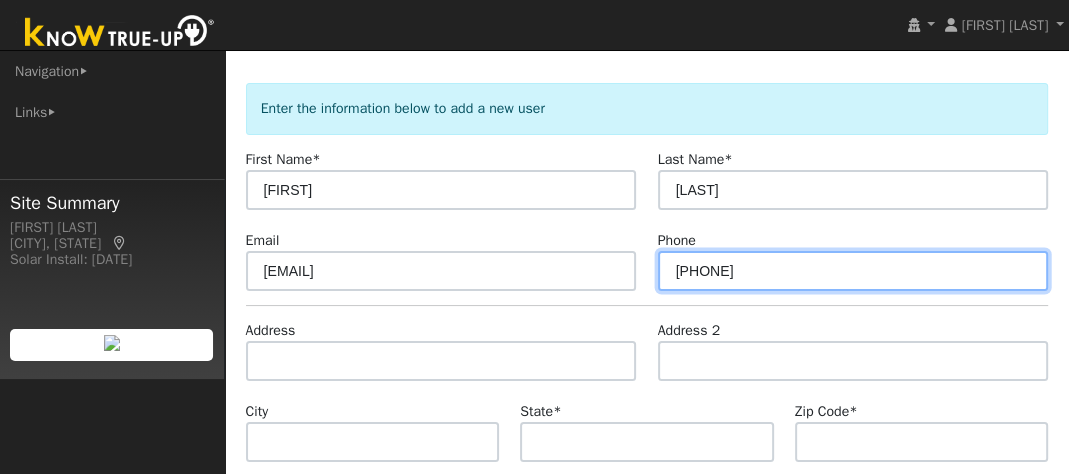 scroll, scrollTop: 100, scrollLeft: 0, axis: vertical 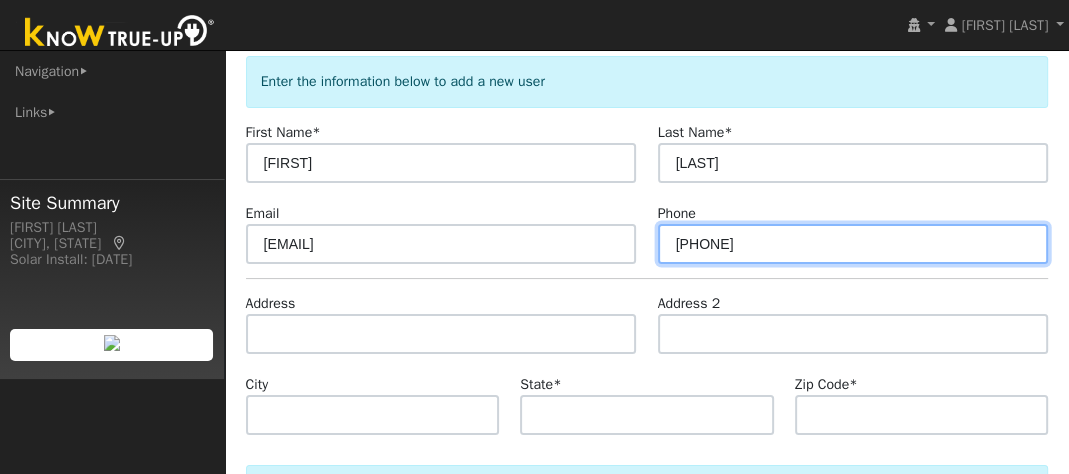 type on "925.548.1130" 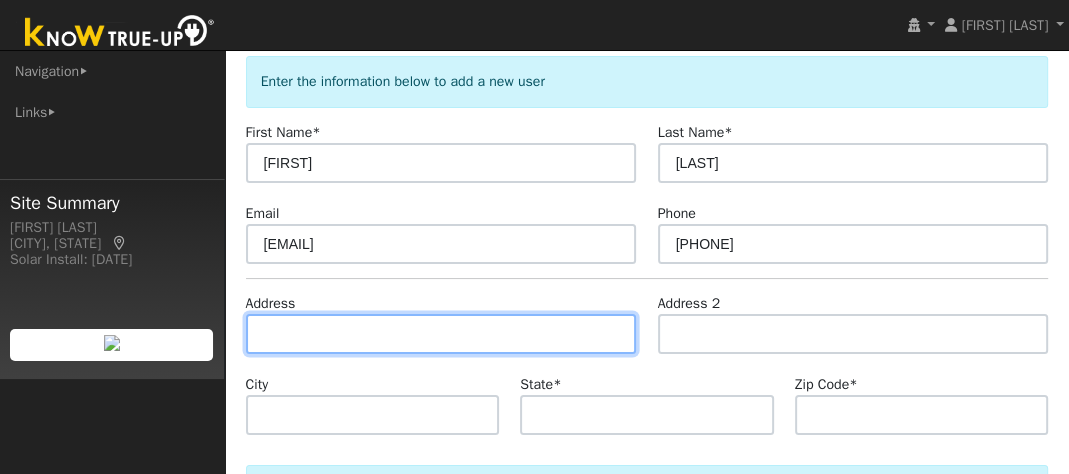 click at bounding box center (441, 334) 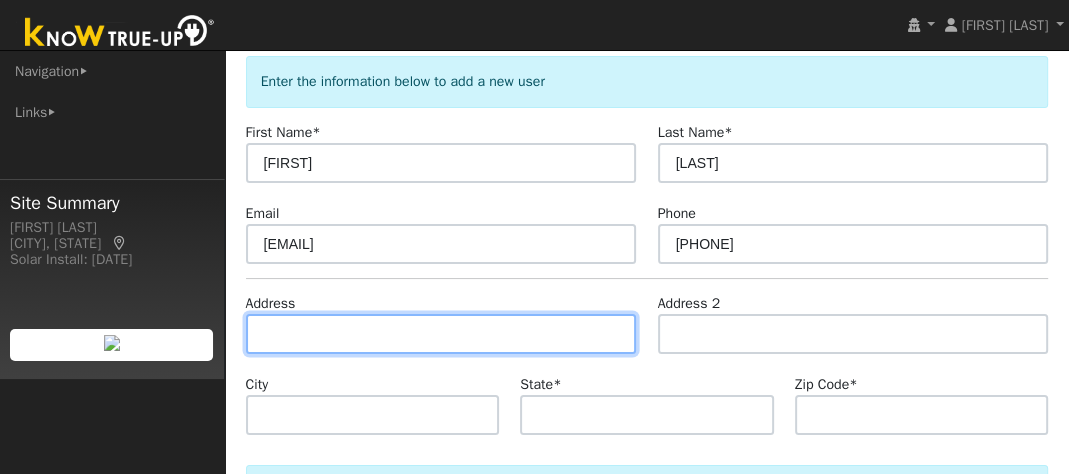 paste on "66 Greg Court" 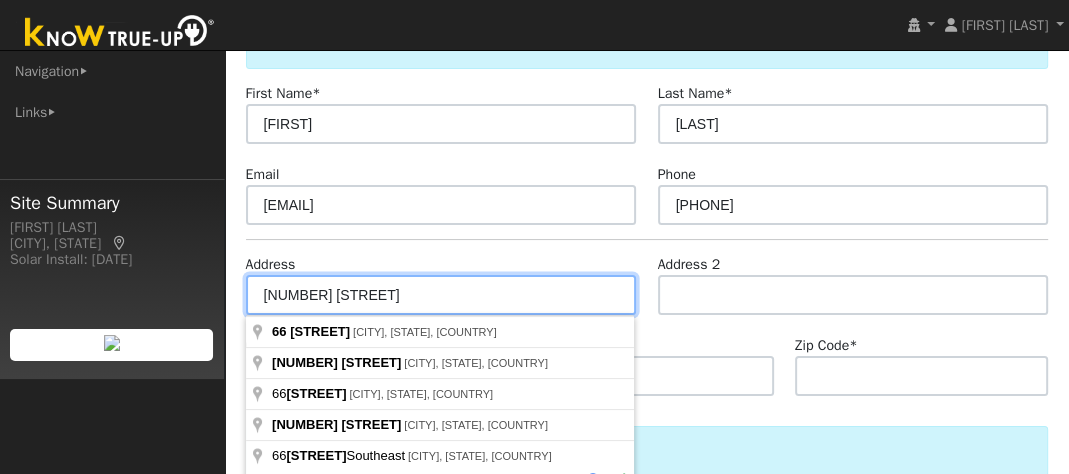 scroll, scrollTop: 200, scrollLeft: 0, axis: vertical 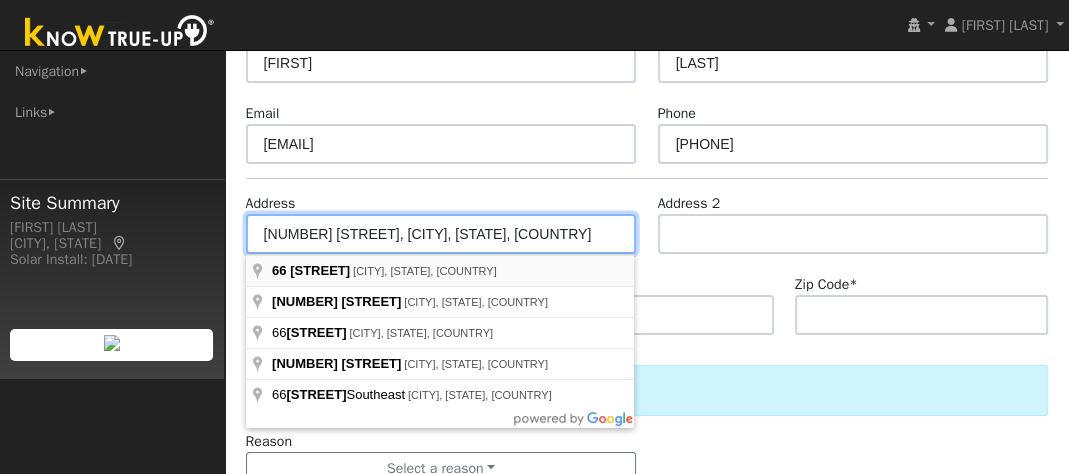 type on "66 Greg Court" 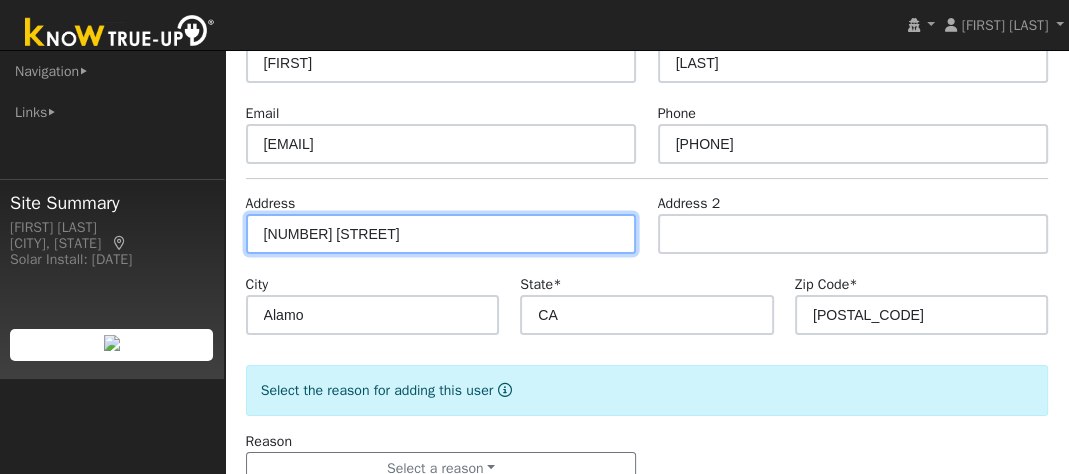 click on "66 Greg Court" at bounding box center (441, 234) 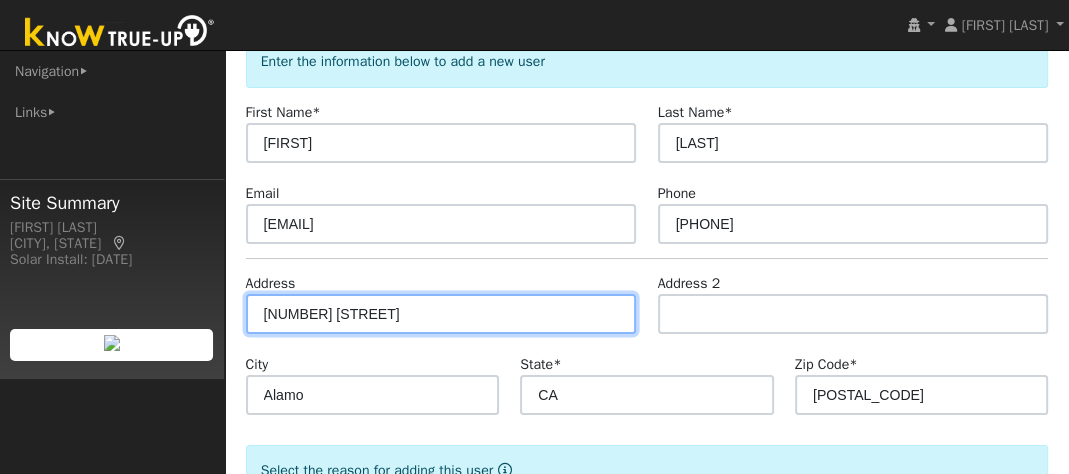 scroll, scrollTop: 60, scrollLeft: 0, axis: vertical 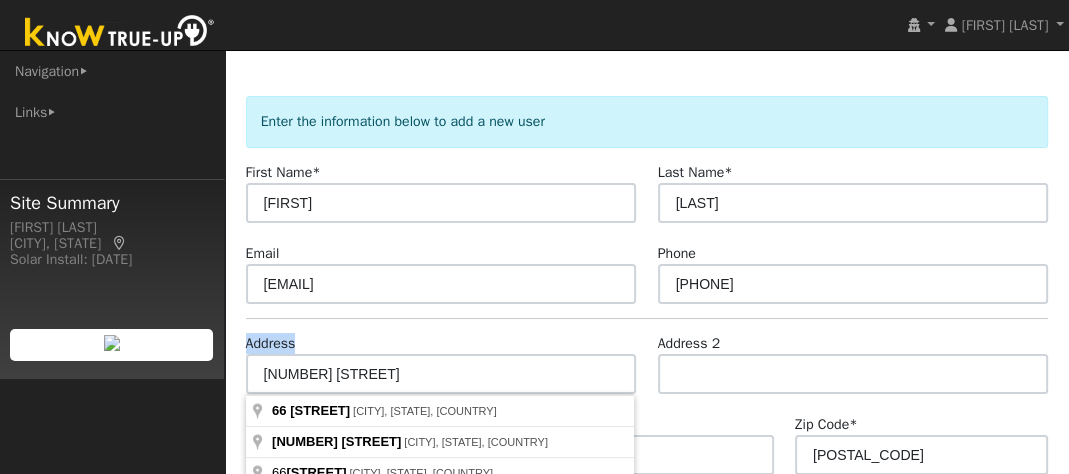 click on "Address 66 Greg Court" at bounding box center (441, 363) 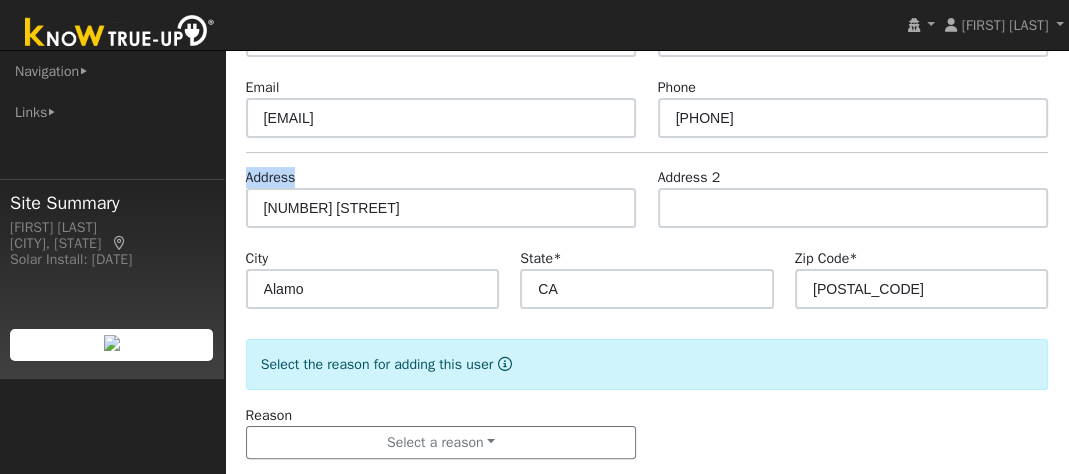 scroll, scrollTop: 260, scrollLeft: 0, axis: vertical 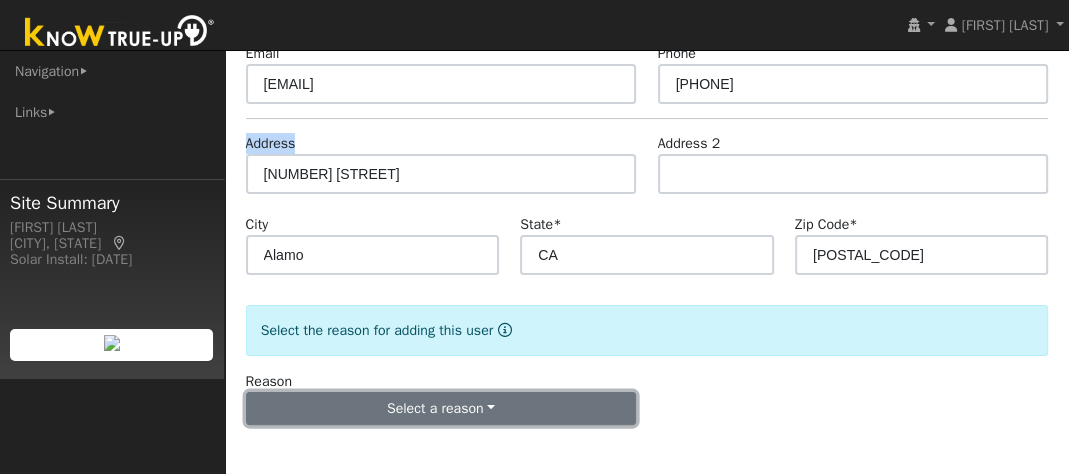 click on "Select a reason" at bounding box center [441, 409] 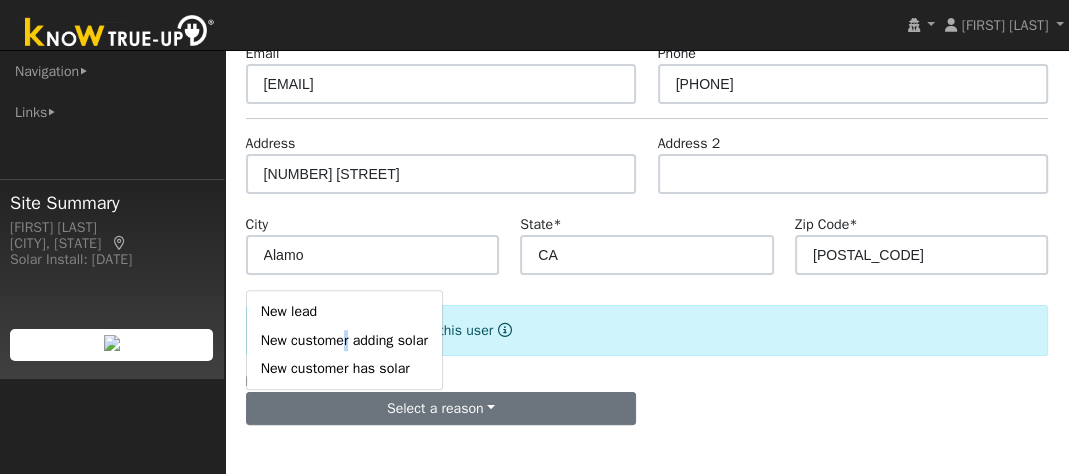 click on "New customer adding solar" at bounding box center [344, 340] 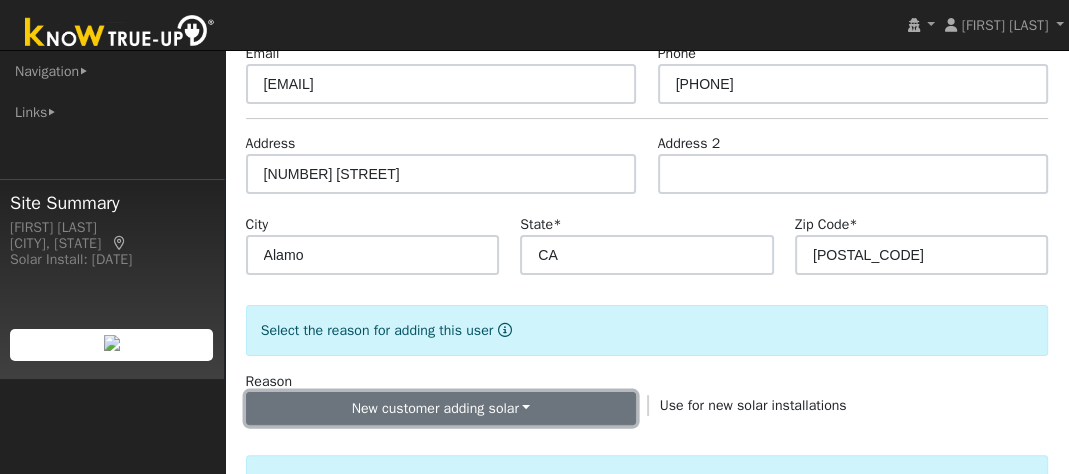 click on "New customer adding solar" at bounding box center [441, 409] 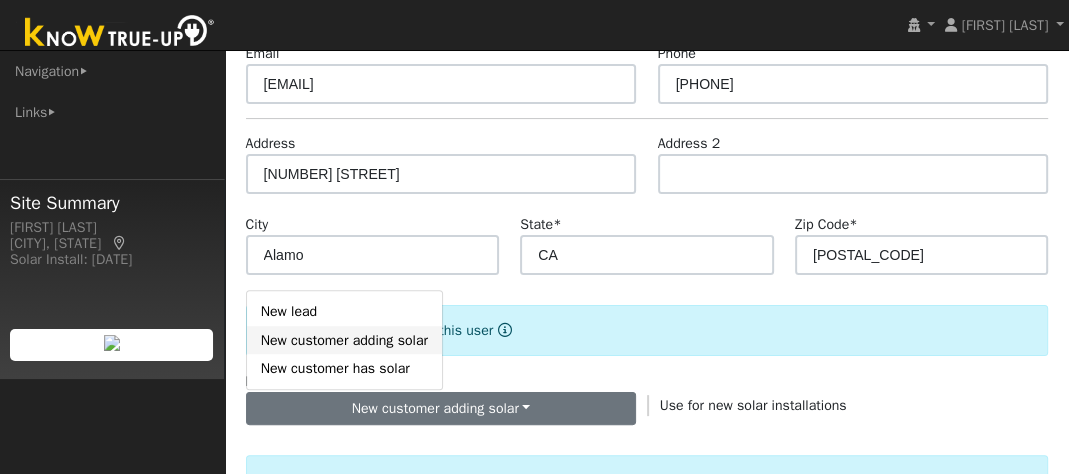 click on "New customer adding solar" at bounding box center [344, 340] 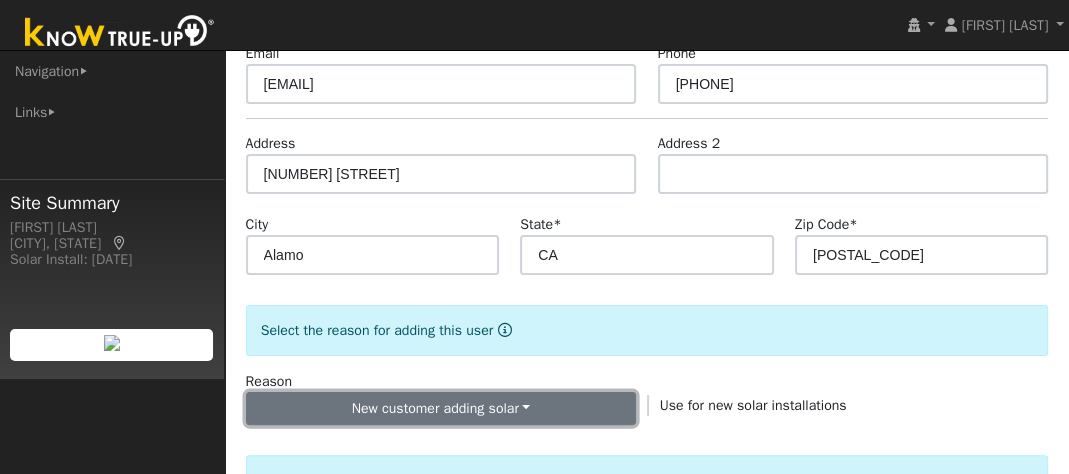 click on "New customer adding solar" at bounding box center (441, 409) 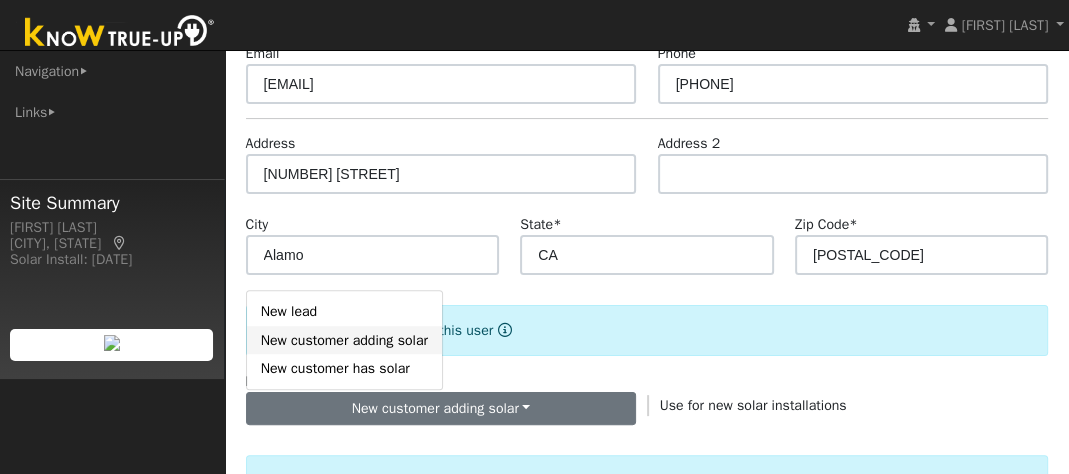 click on "New customer adding solar" at bounding box center [344, 340] 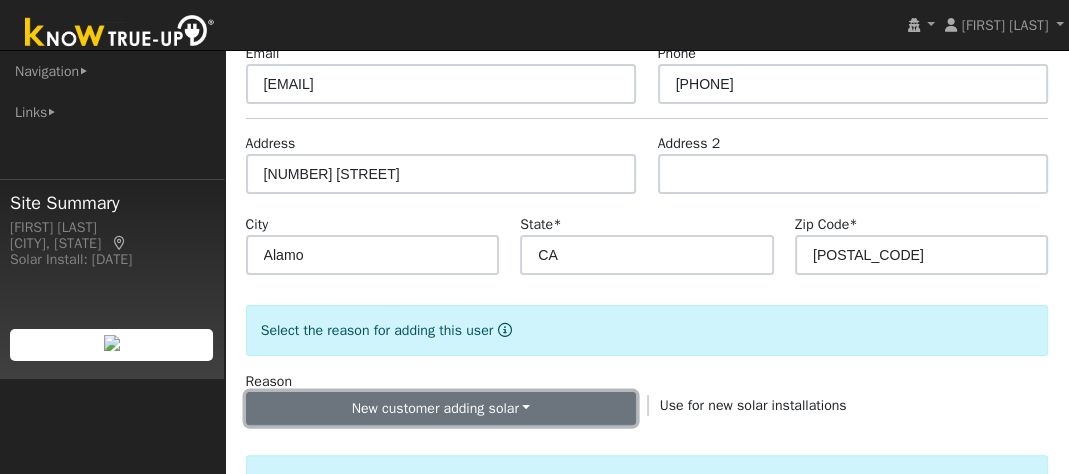 click on "New customer adding solar" at bounding box center (441, 409) 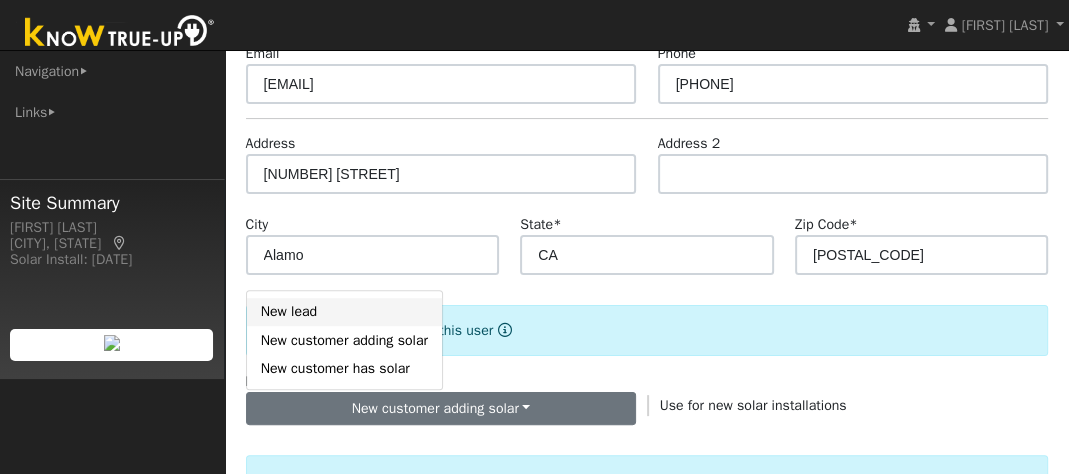 click on "New lead" at bounding box center [344, 312] 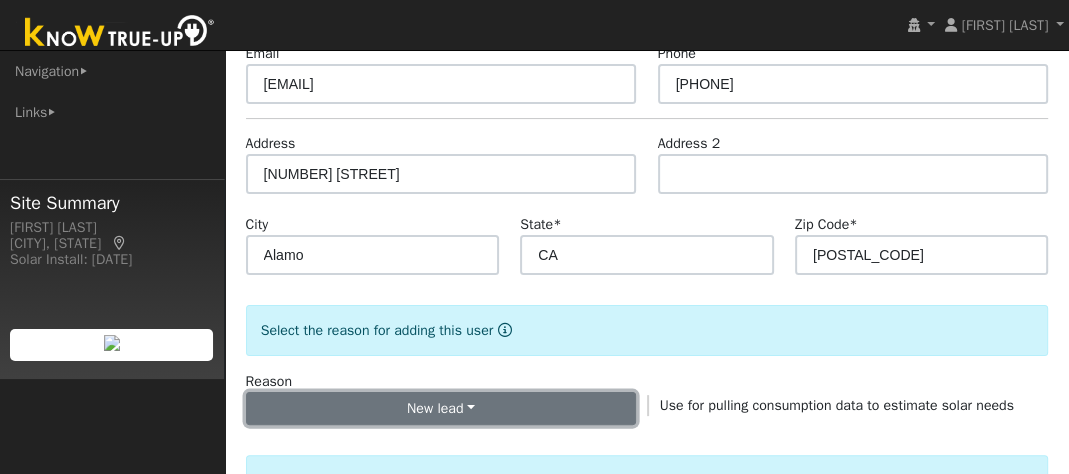 click on "New lead" at bounding box center [441, 409] 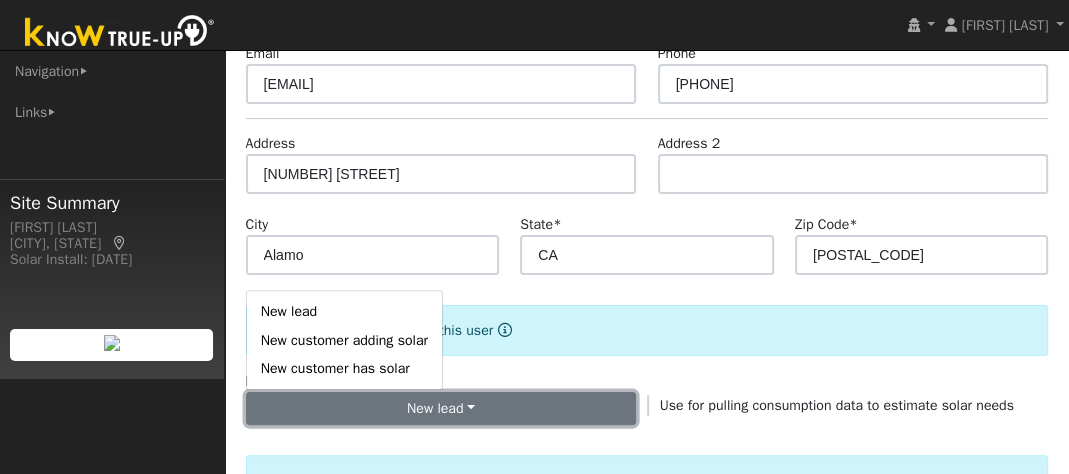 click on "New lead" at bounding box center (441, 409) 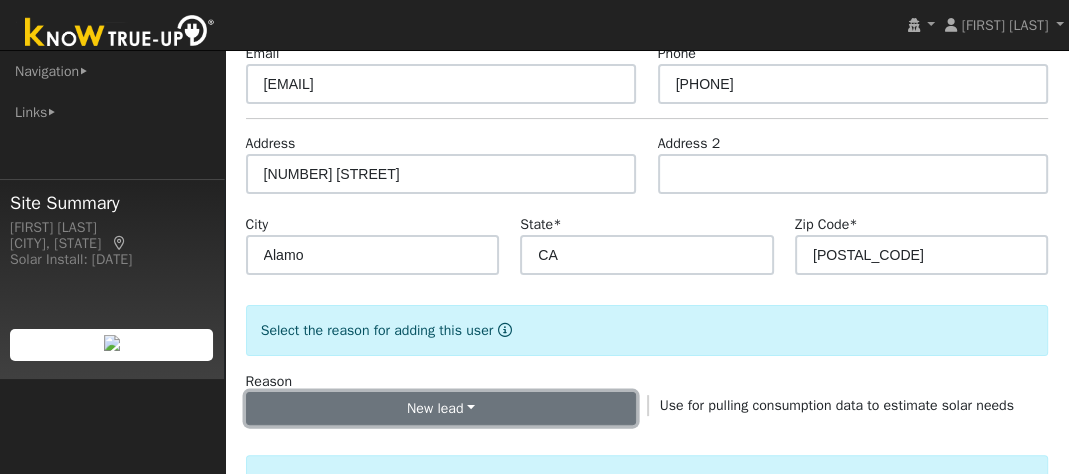 click on "New lead" at bounding box center (441, 409) 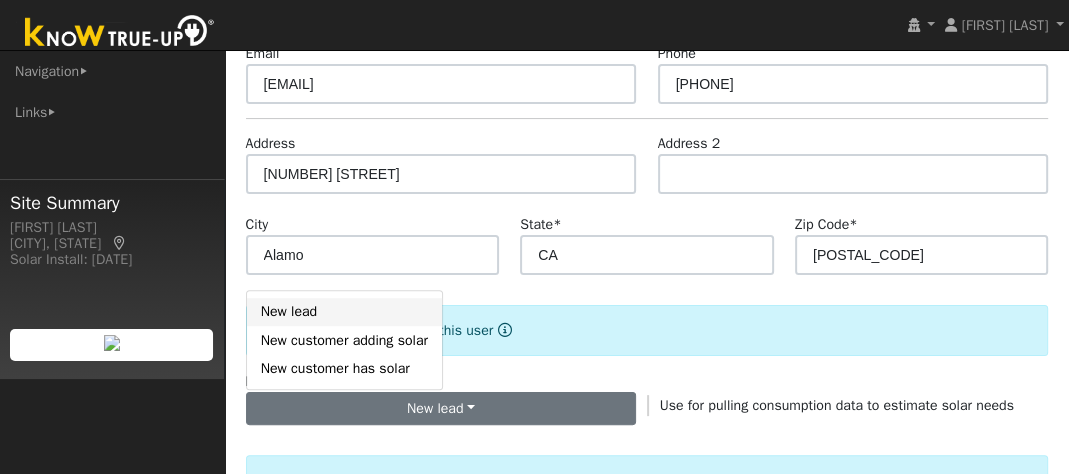click on "New lead" at bounding box center [344, 312] 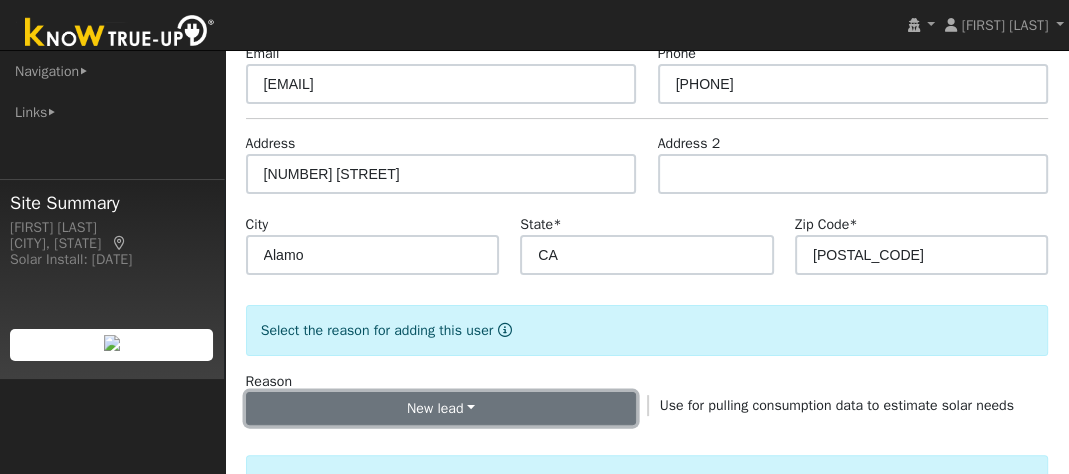 click on "New lead" at bounding box center (441, 409) 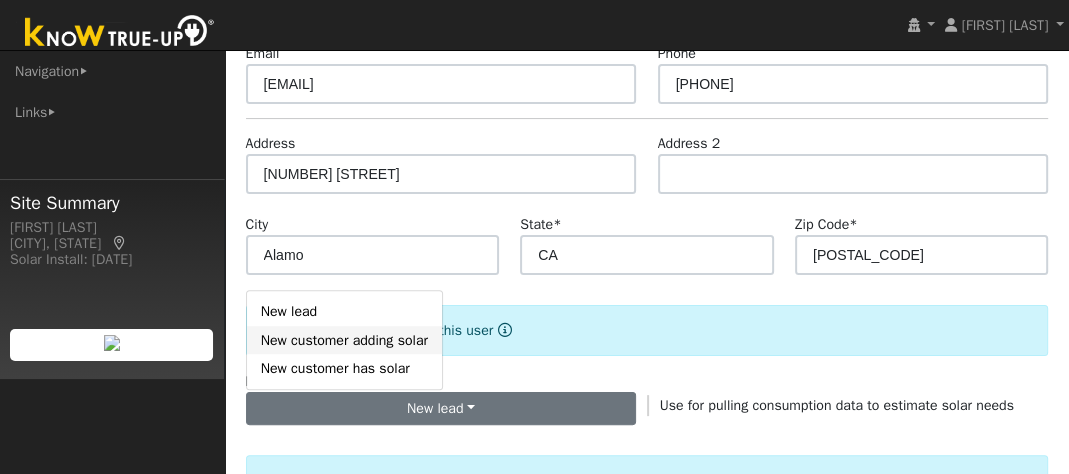 click on "New customer adding solar" at bounding box center (344, 340) 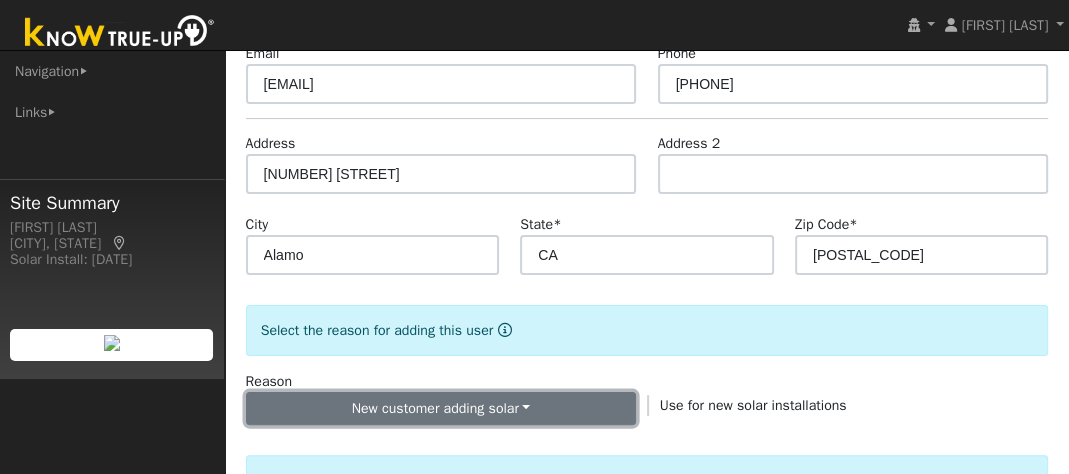 click on "New customer adding solar" at bounding box center [441, 409] 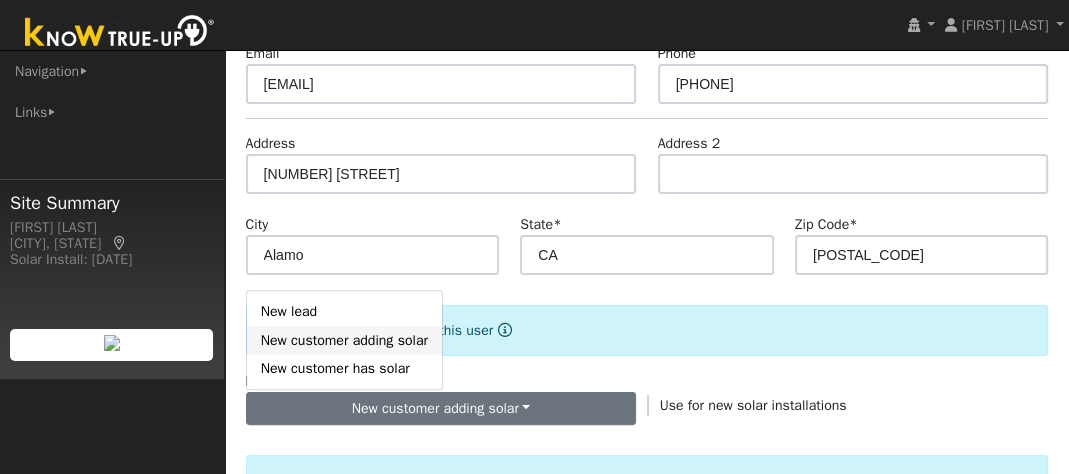 click on "New customer adding solar" at bounding box center (344, 340) 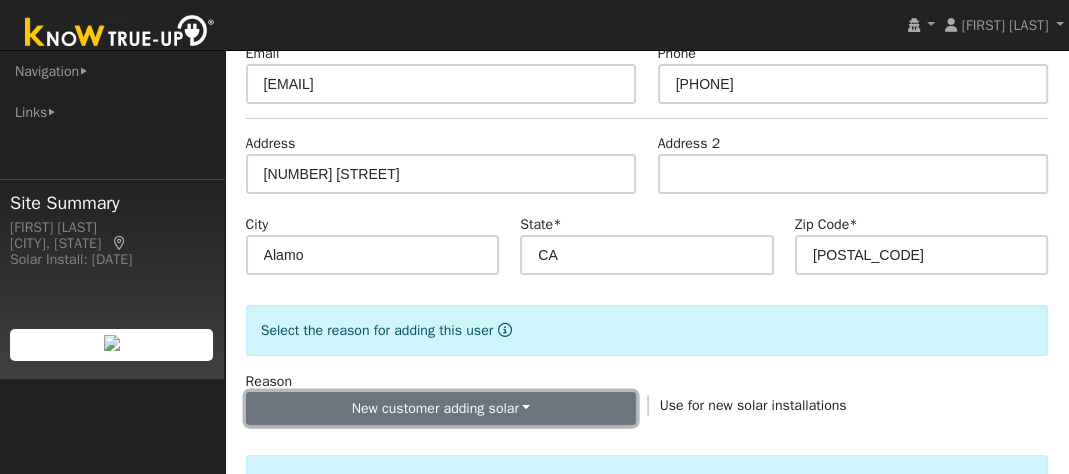 click on "New customer adding solar" at bounding box center [441, 409] 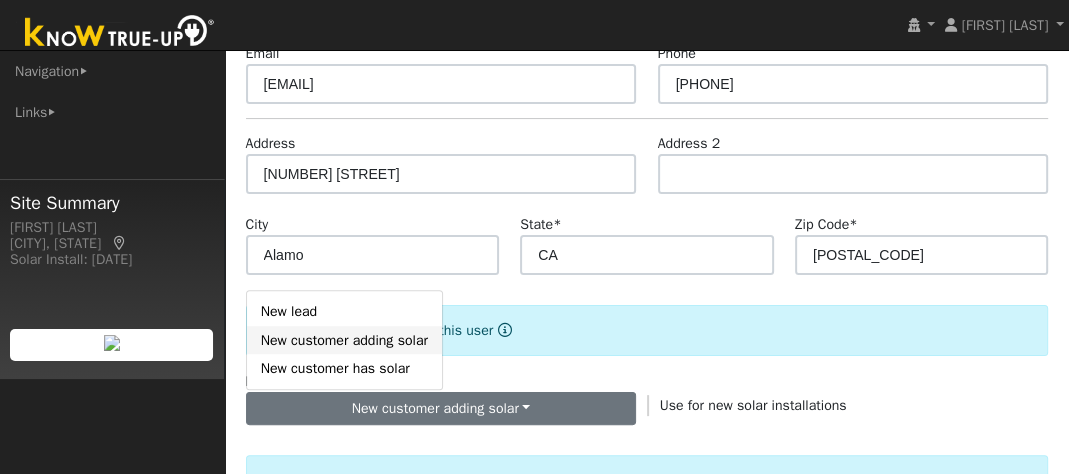click on "New customer adding solar" at bounding box center [344, 340] 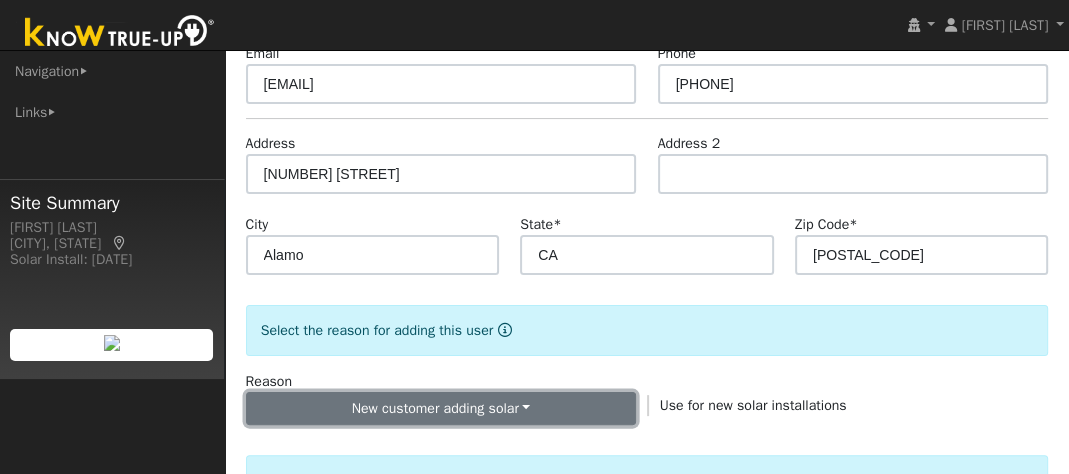 click on "New customer adding solar" at bounding box center (441, 409) 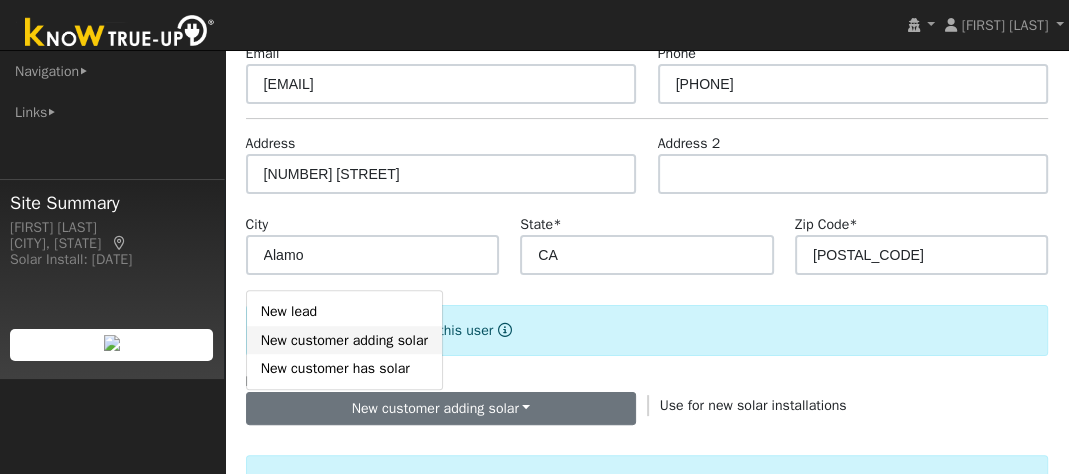 click on "New customer adding solar" at bounding box center [344, 340] 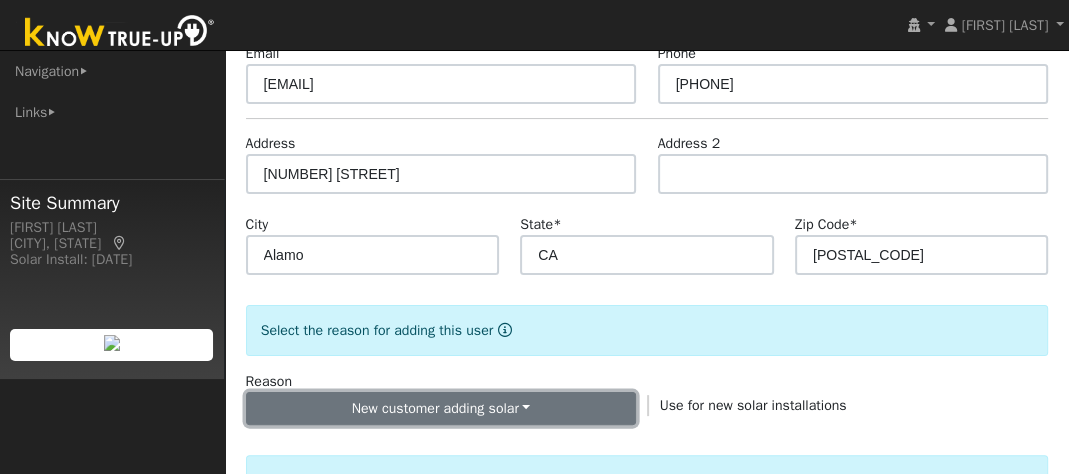 click on "New customer adding solar" at bounding box center [441, 409] 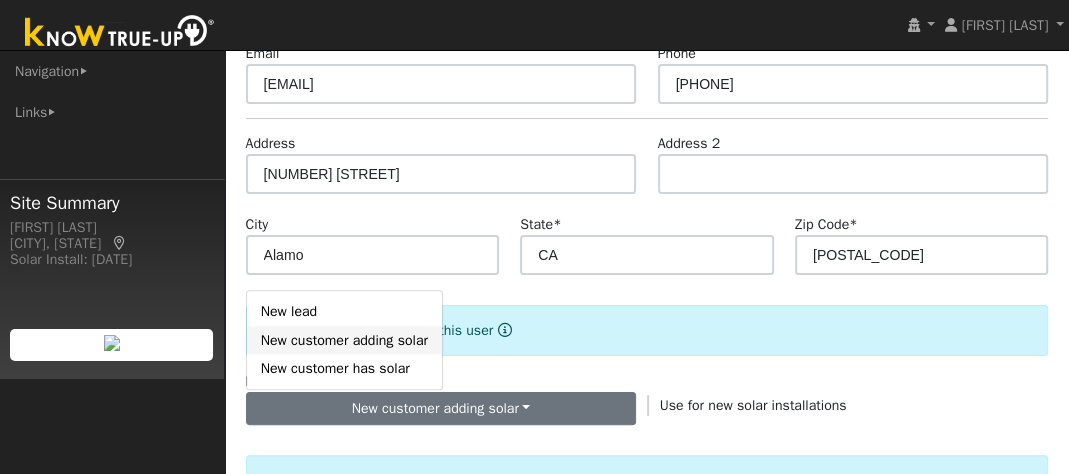 click on "New customer adding solar" at bounding box center [344, 340] 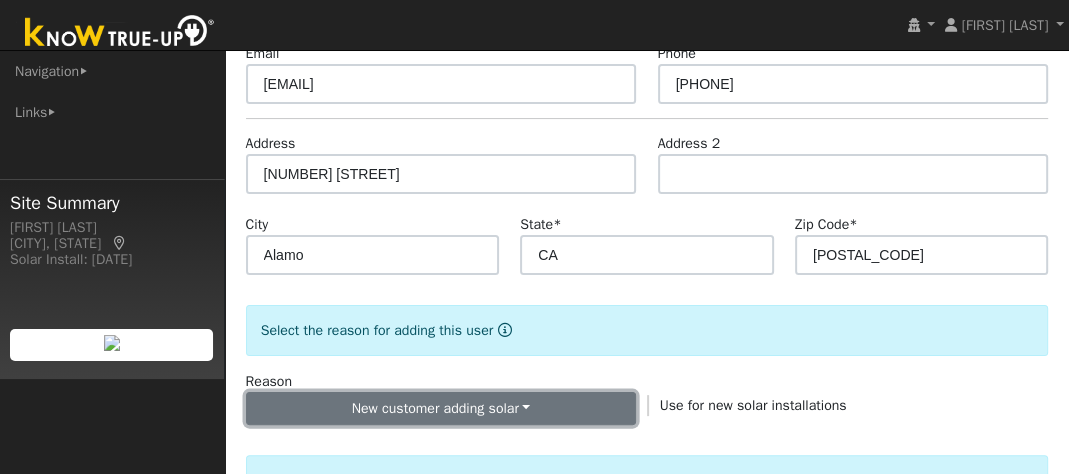 click on "New customer adding solar" at bounding box center (441, 409) 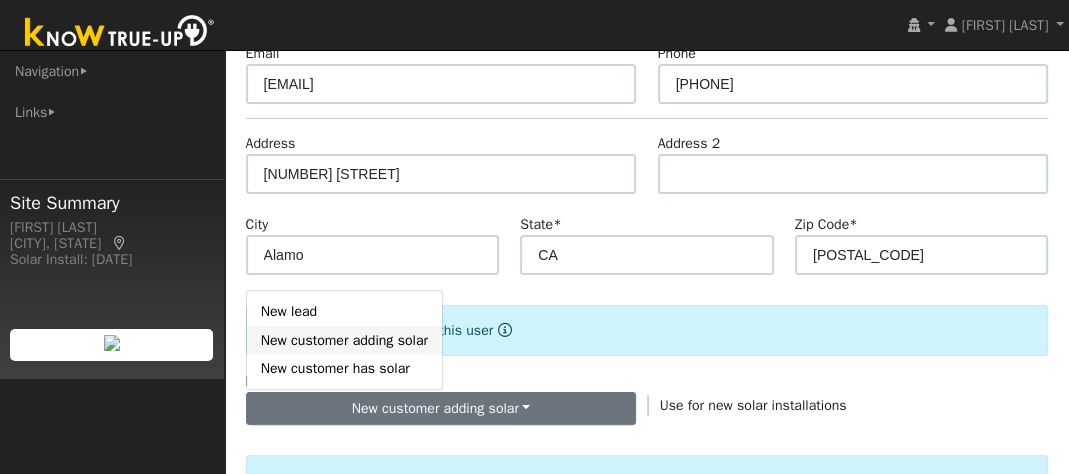 click on "New customer adding solar" at bounding box center [344, 340] 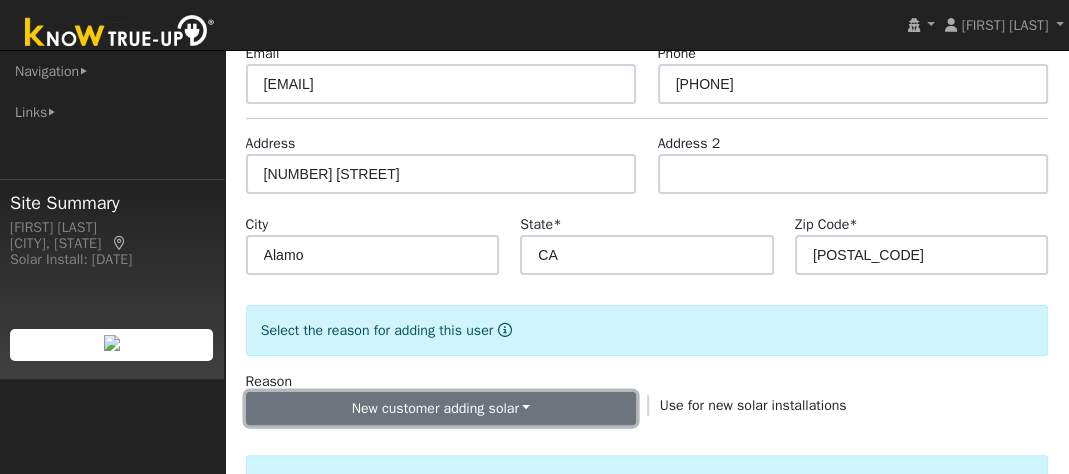 click on "New customer adding solar" at bounding box center (441, 409) 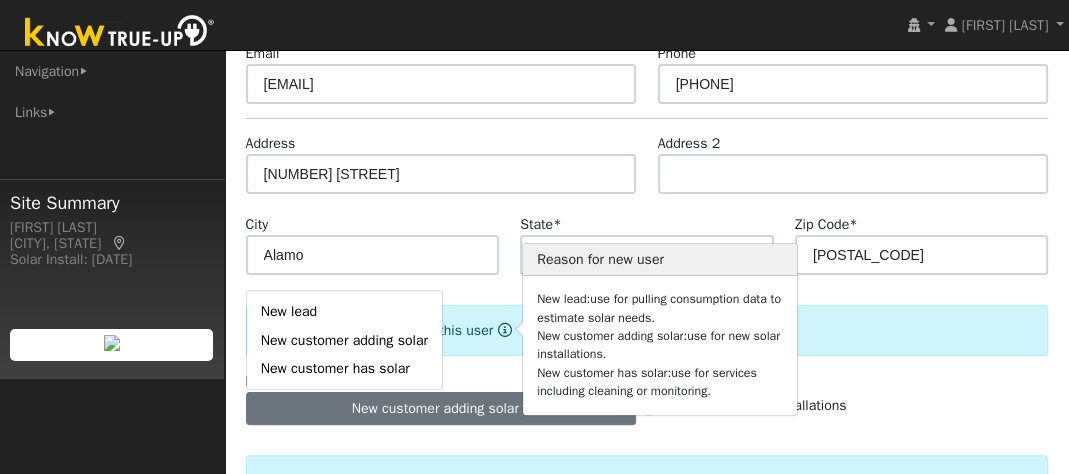click at bounding box center (505, 330) 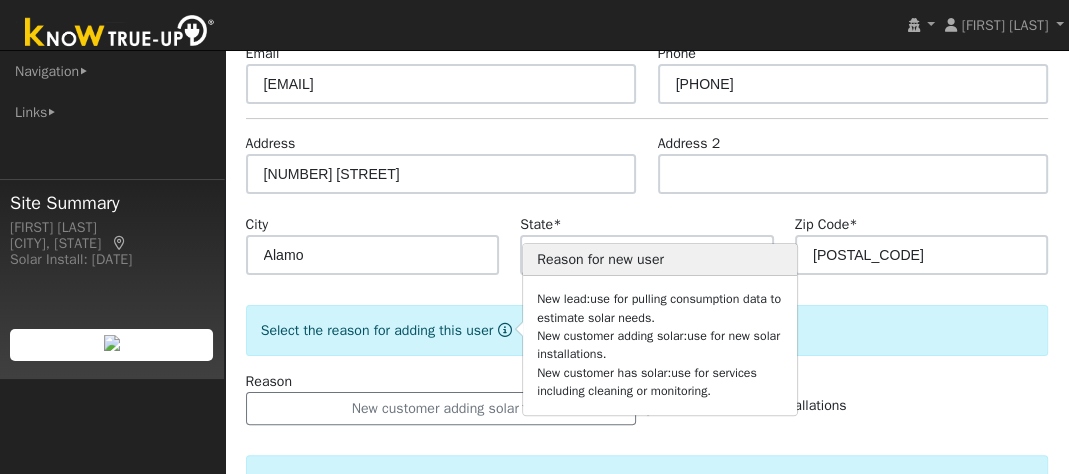click at bounding box center [505, 330] 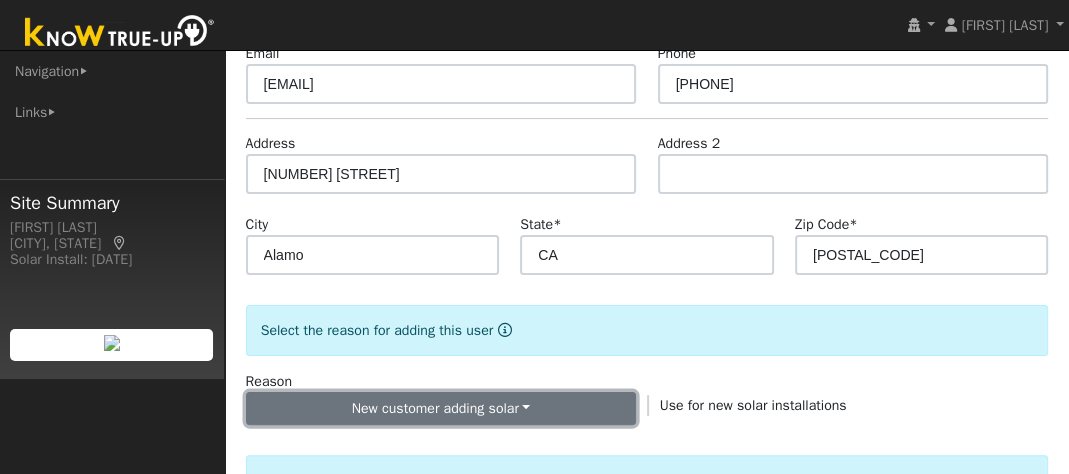 click on "New customer adding solar" at bounding box center [441, 409] 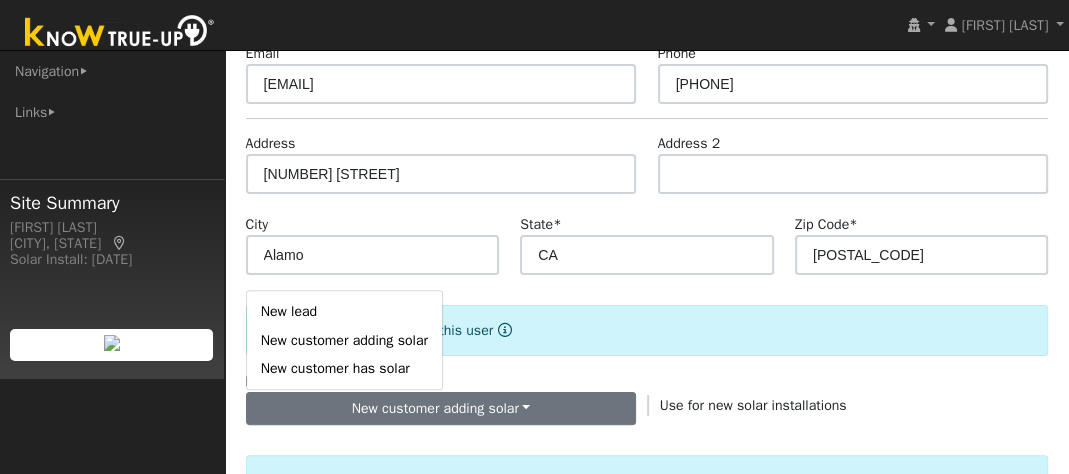 drag, startPoint x: 418, startPoint y: 344, endPoint x: 852, endPoint y: 415, distance: 439.76926 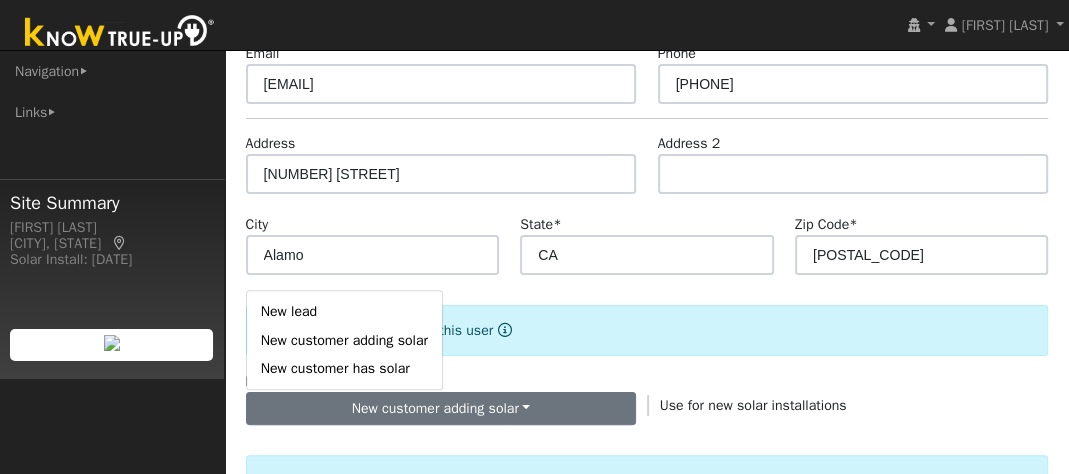 click on "Reason New customer adding solar New lead New customer adding solar New customer has solar Use for new solar installations" at bounding box center [647, 398] 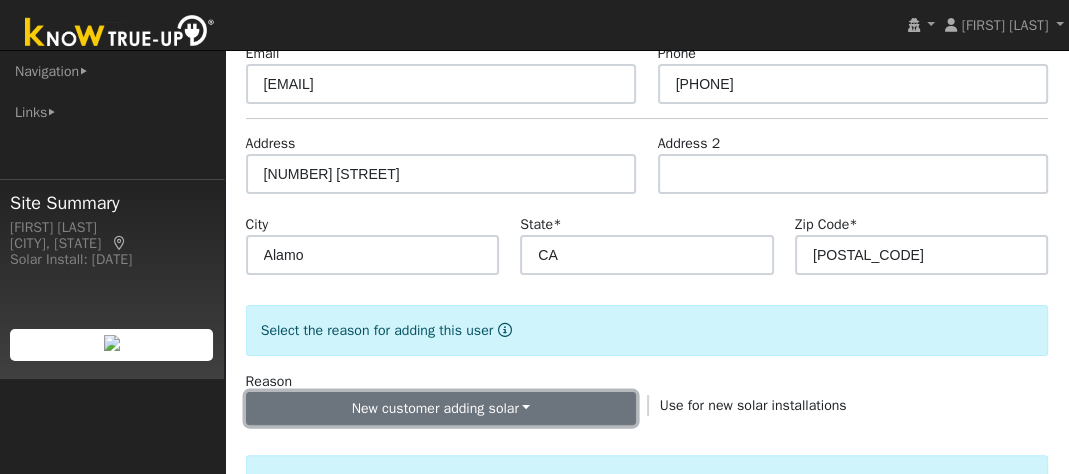click on "New customer adding solar" at bounding box center (441, 409) 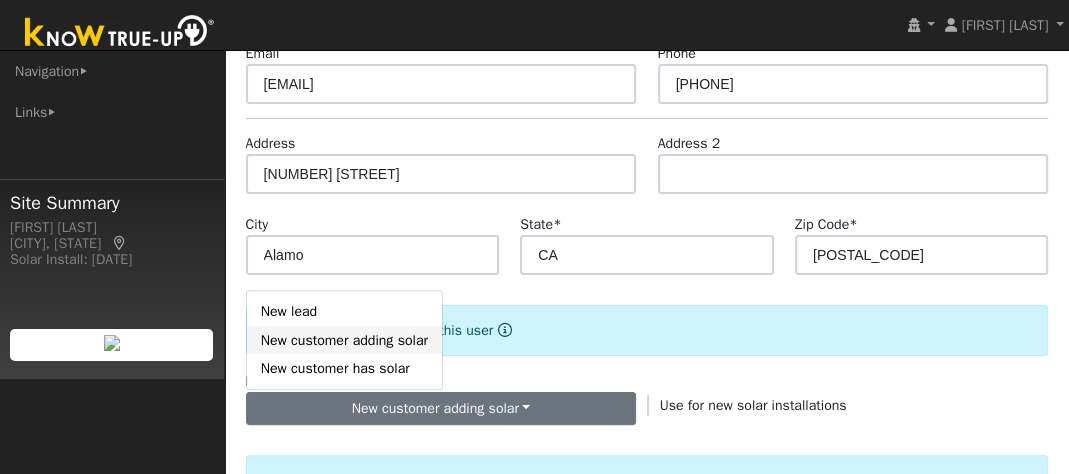 click on "New customer adding solar" at bounding box center (344, 340) 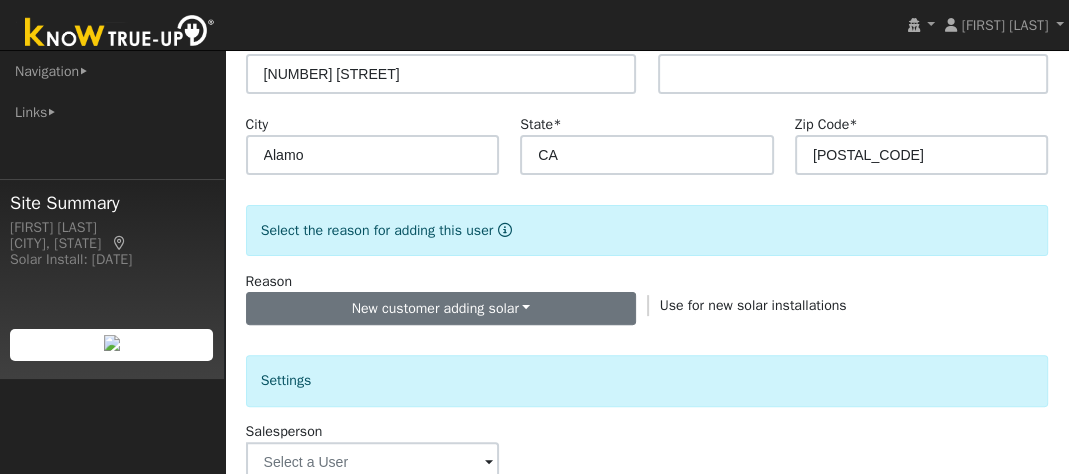 scroll, scrollTop: 460, scrollLeft: 0, axis: vertical 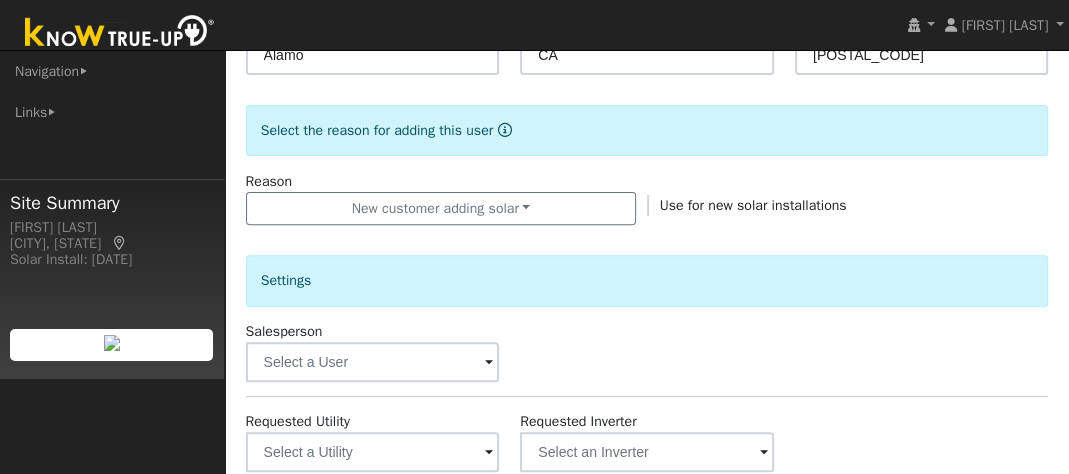 click at bounding box center [489, 363] 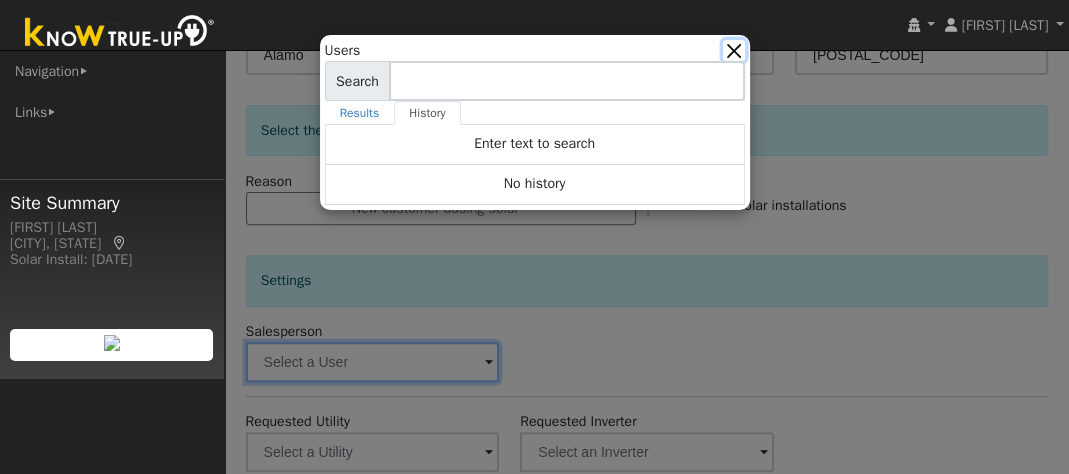 click at bounding box center (733, 50) 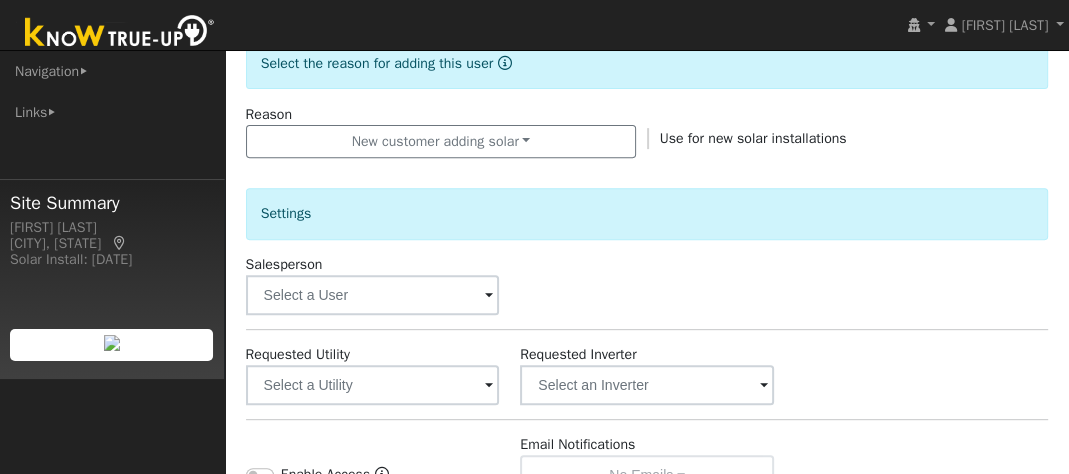 scroll, scrollTop: 560, scrollLeft: 0, axis: vertical 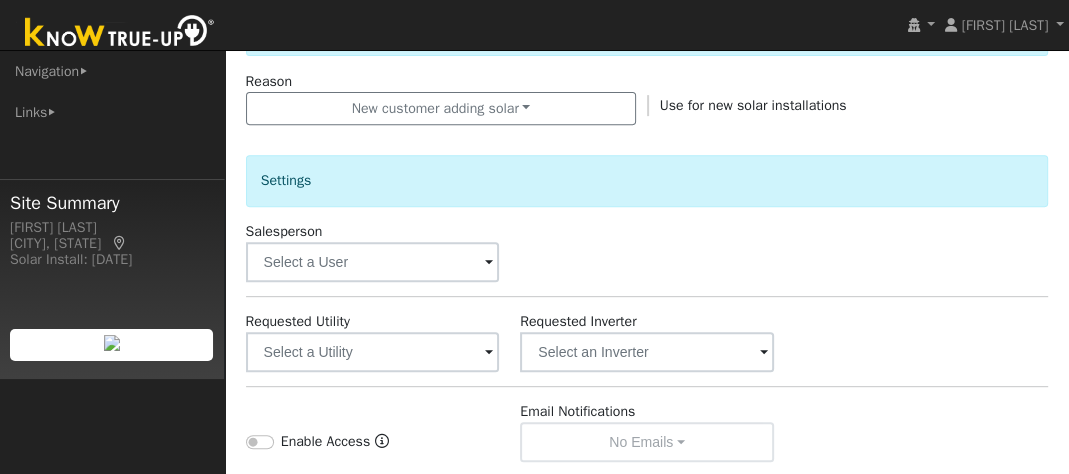 click at bounding box center [489, 353] 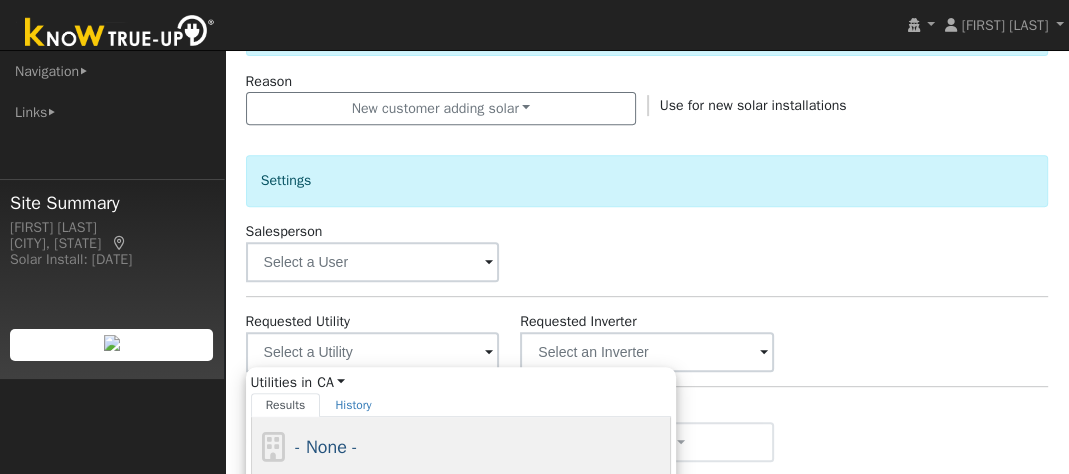 scroll, scrollTop: 660, scrollLeft: 0, axis: vertical 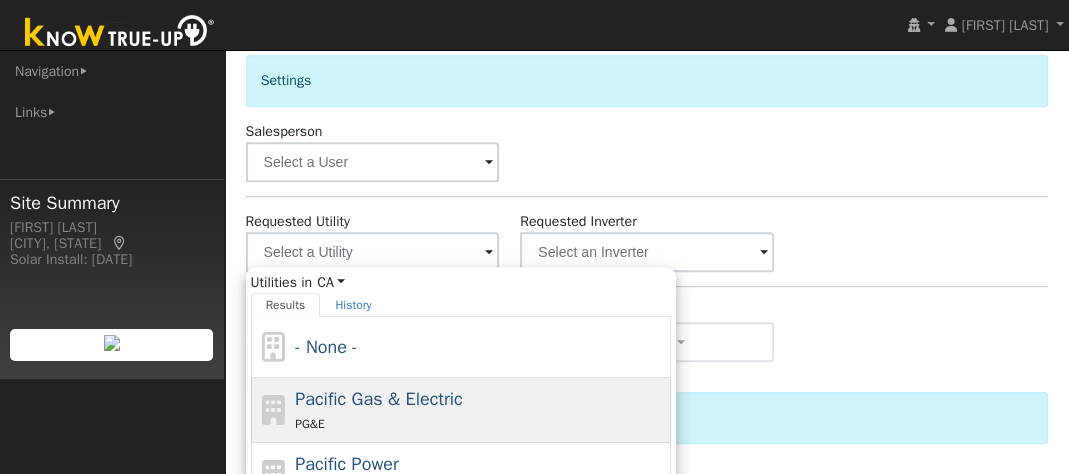 click on "Pacific Gas & Electric" at bounding box center [379, 399] 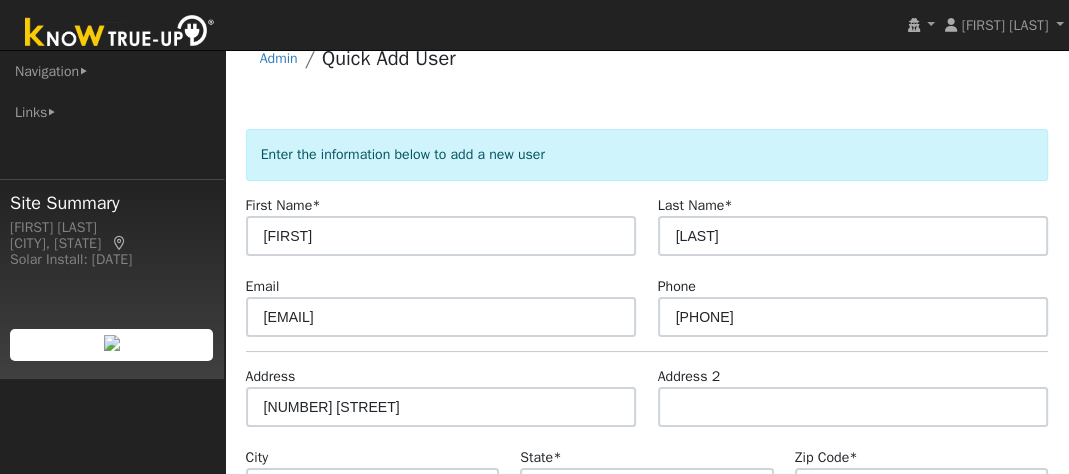 scroll, scrollTop: 0, scrollLeft: 0, axis: both 